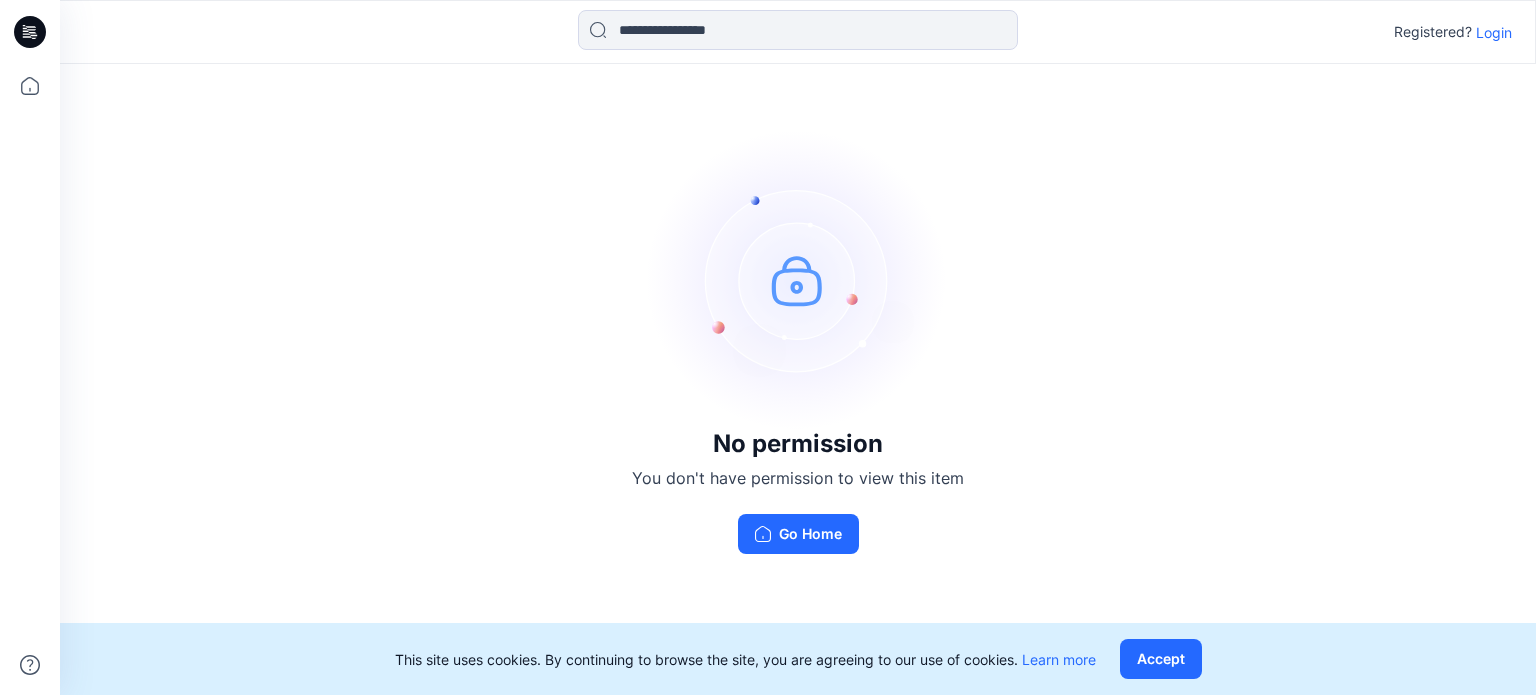 scroll, scrollTop: 0, scrollLeft: 0, axis: both 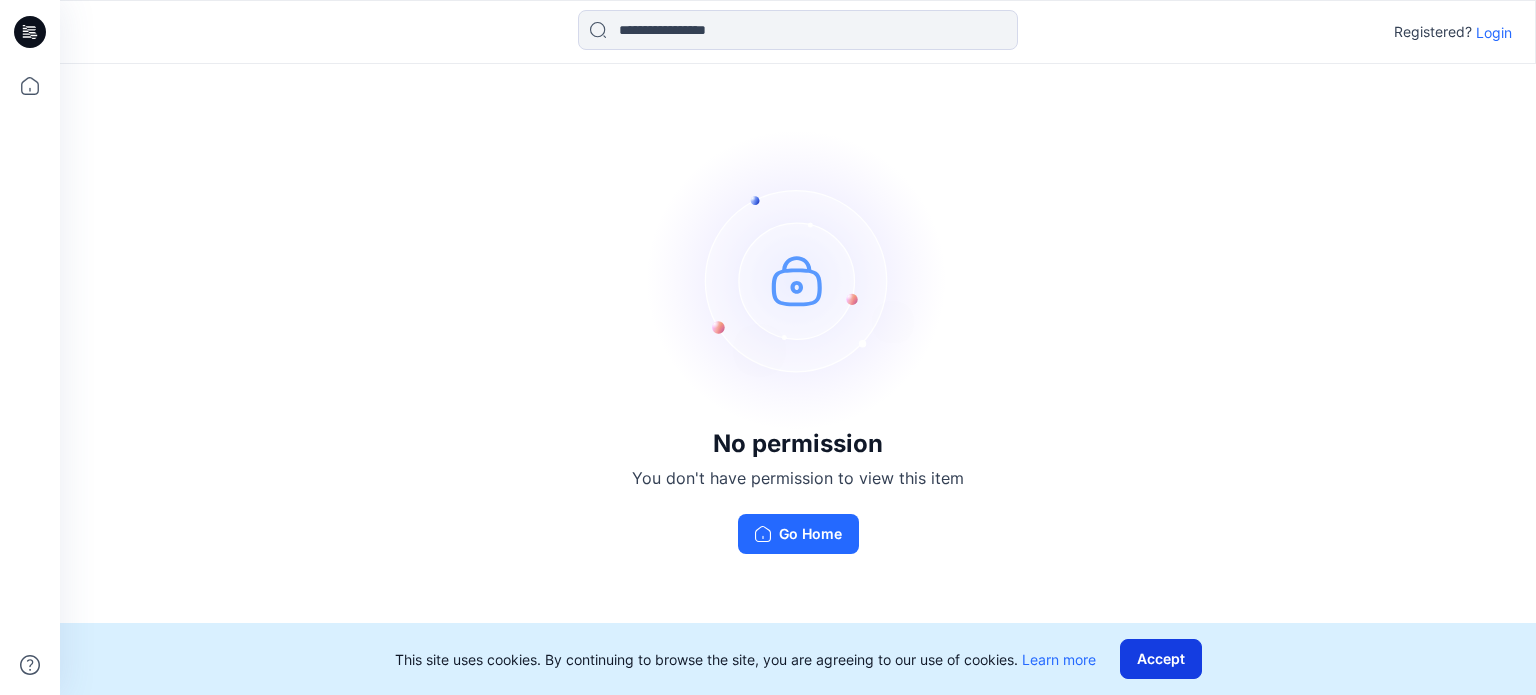 click on "Accept" at bounding box center [1161, 659] 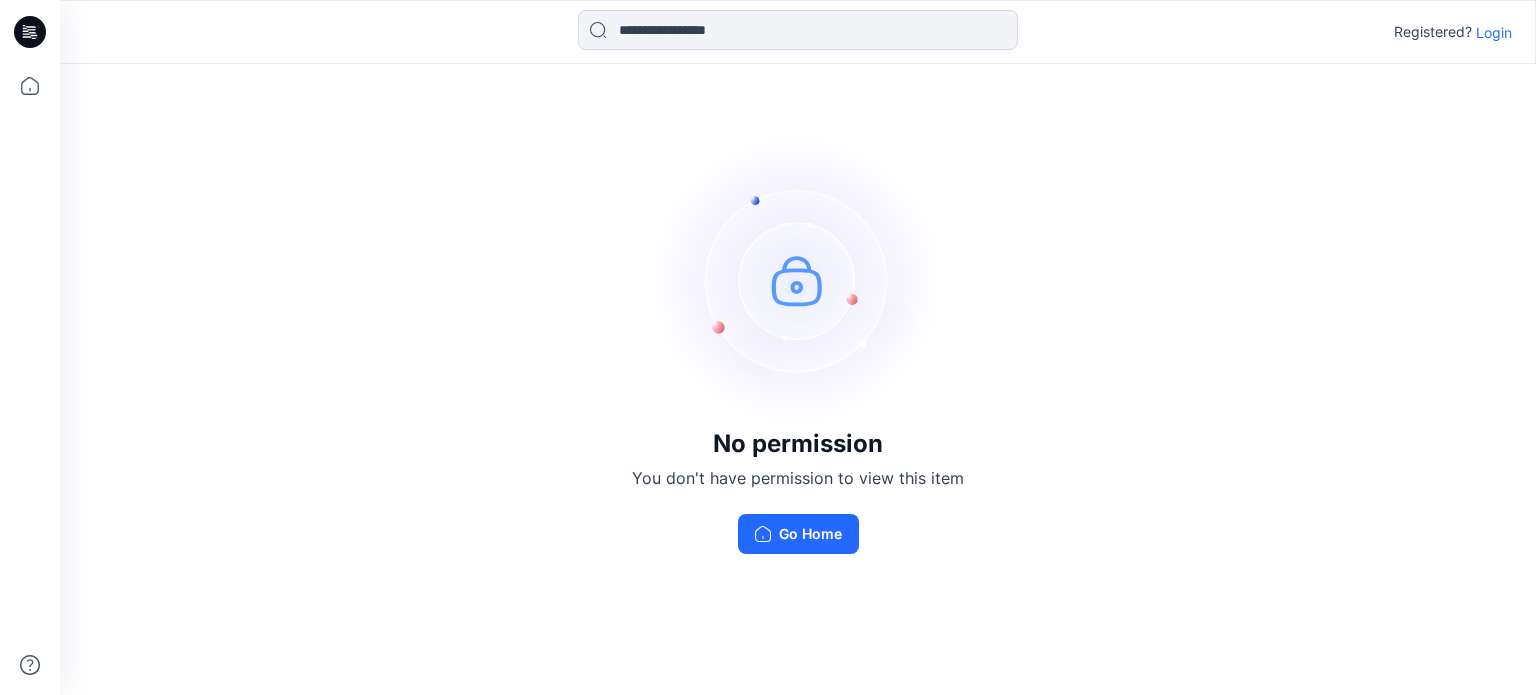 scroll, scrollTop: 0, scrollLeft: 0, axis: both 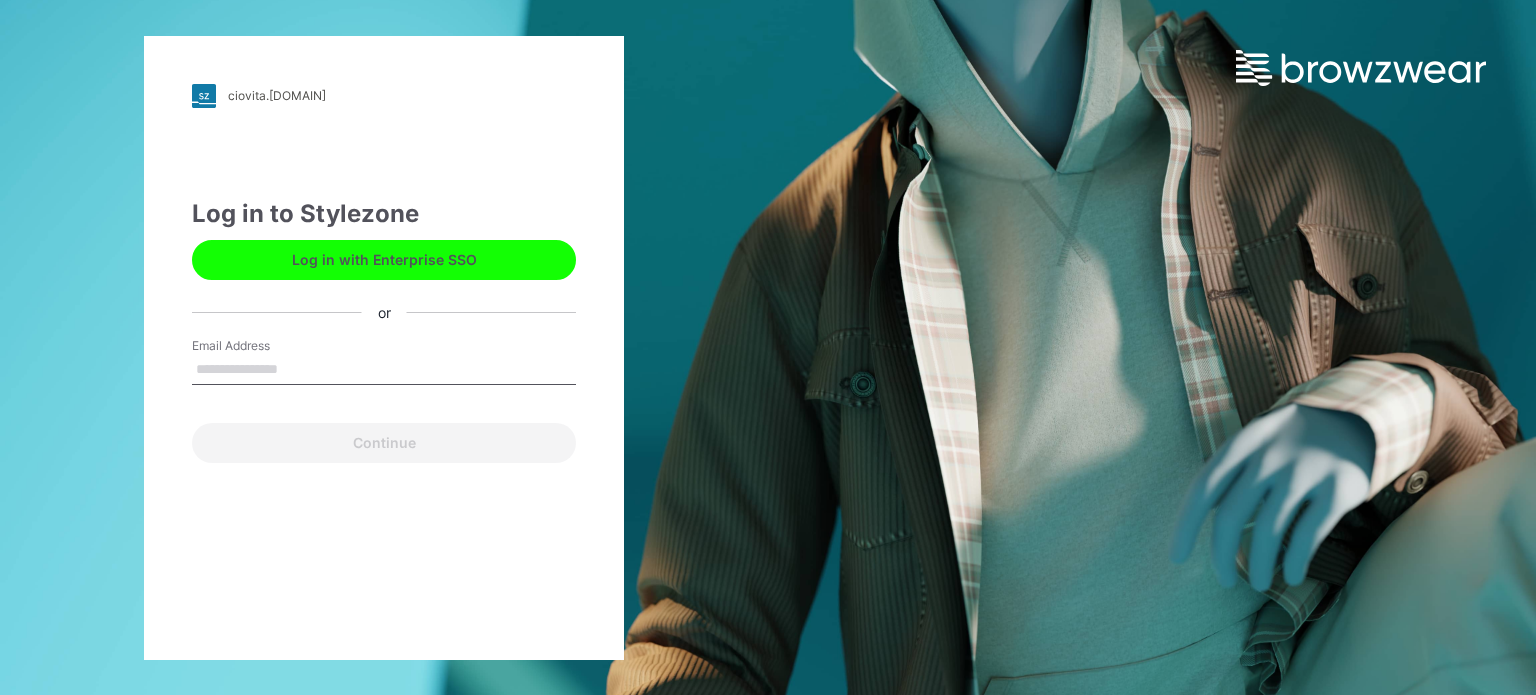 click on "Email Address" at bounding box center [384, 370] 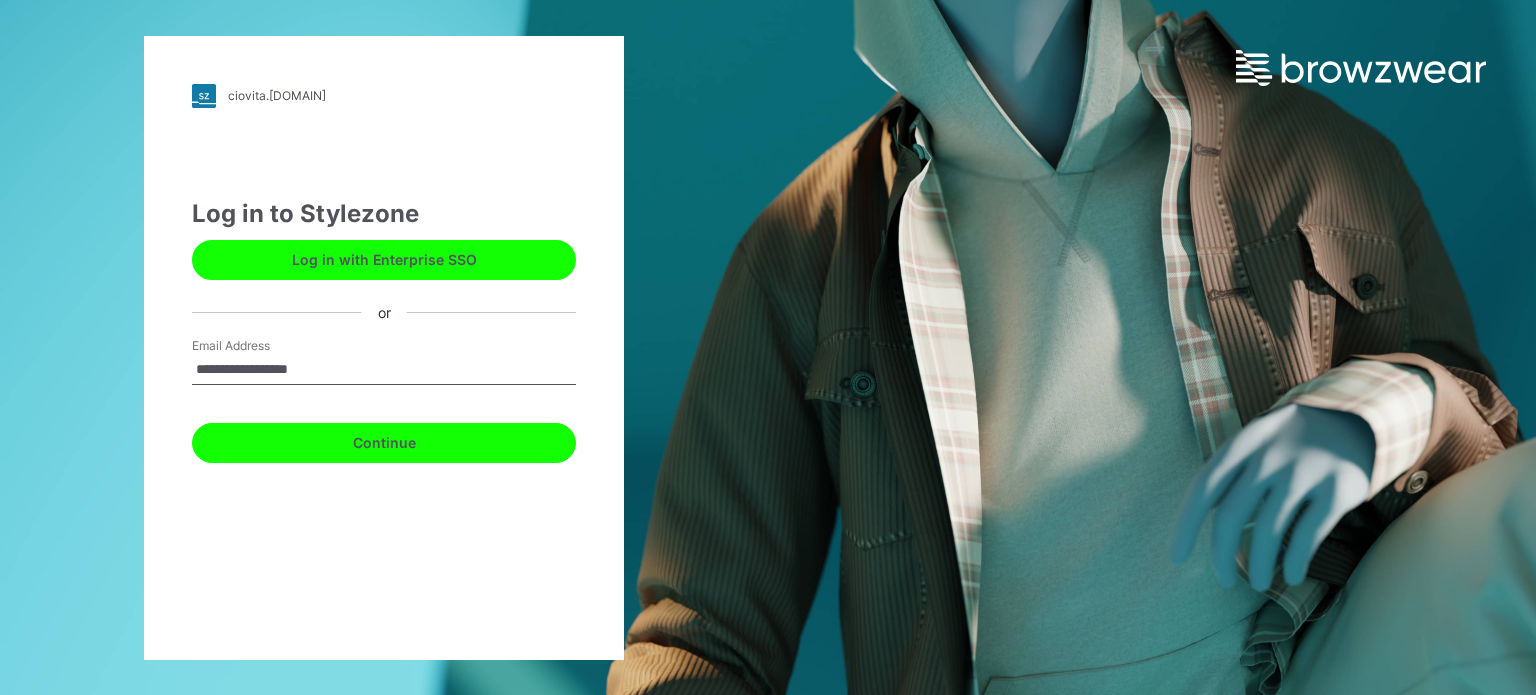 click on "Continue" at bounding box center [384, 443] 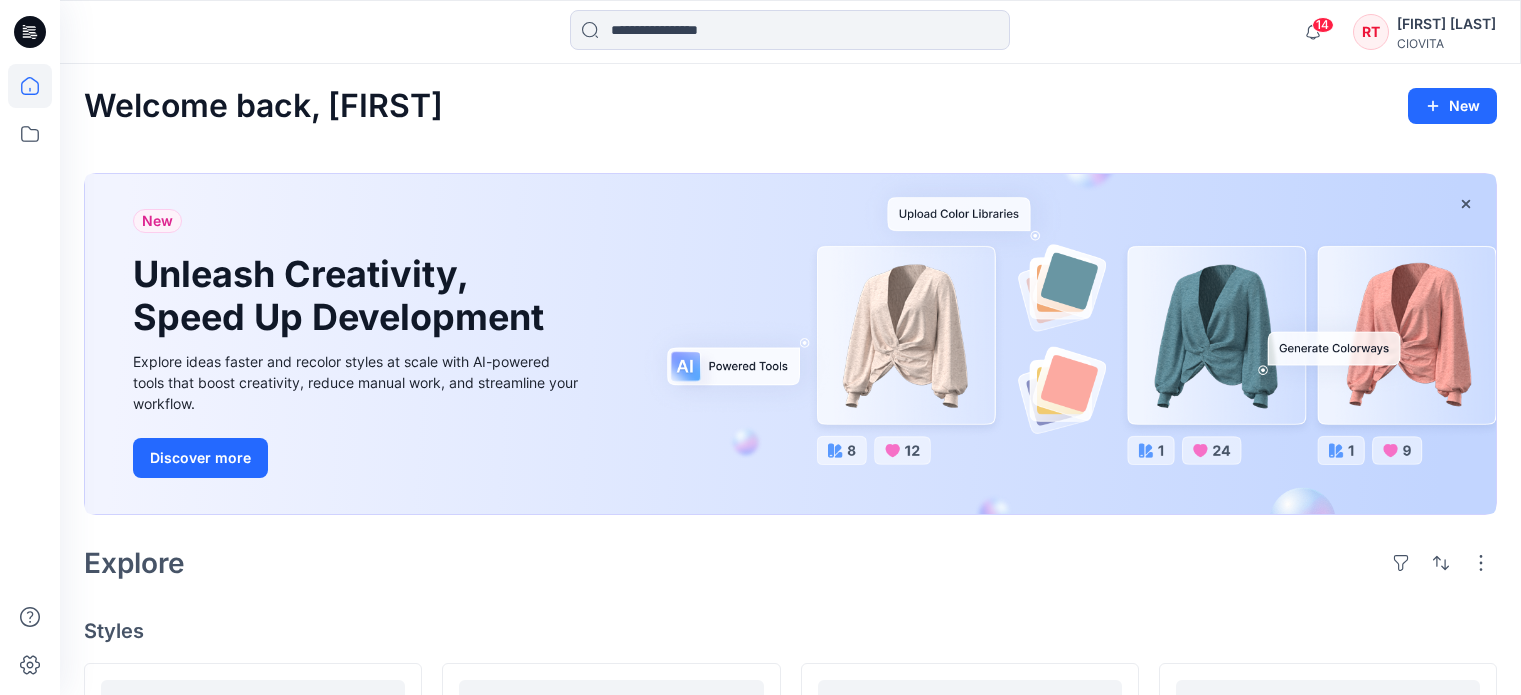 scroll, scrollTop: 0, scrollLeft: 0, axis: both 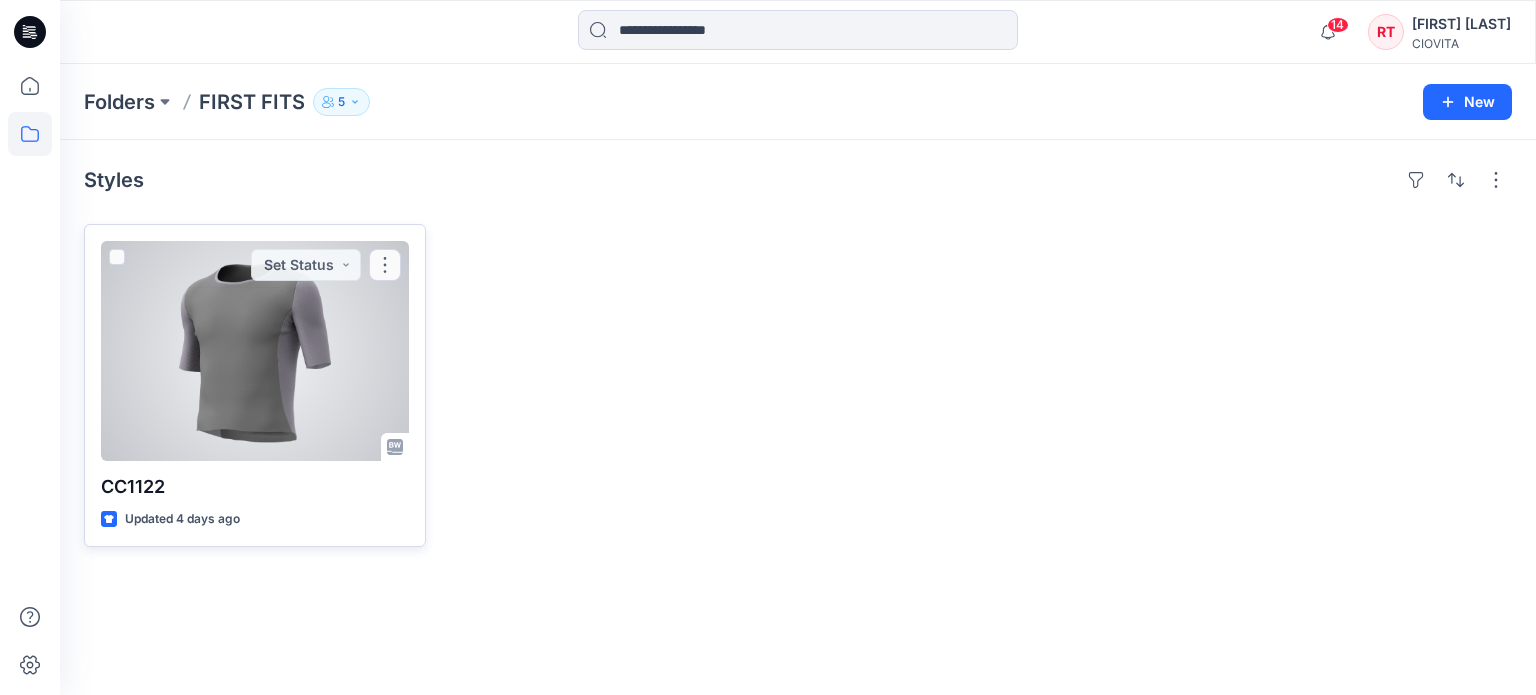 click at bounding box center (255, 351) 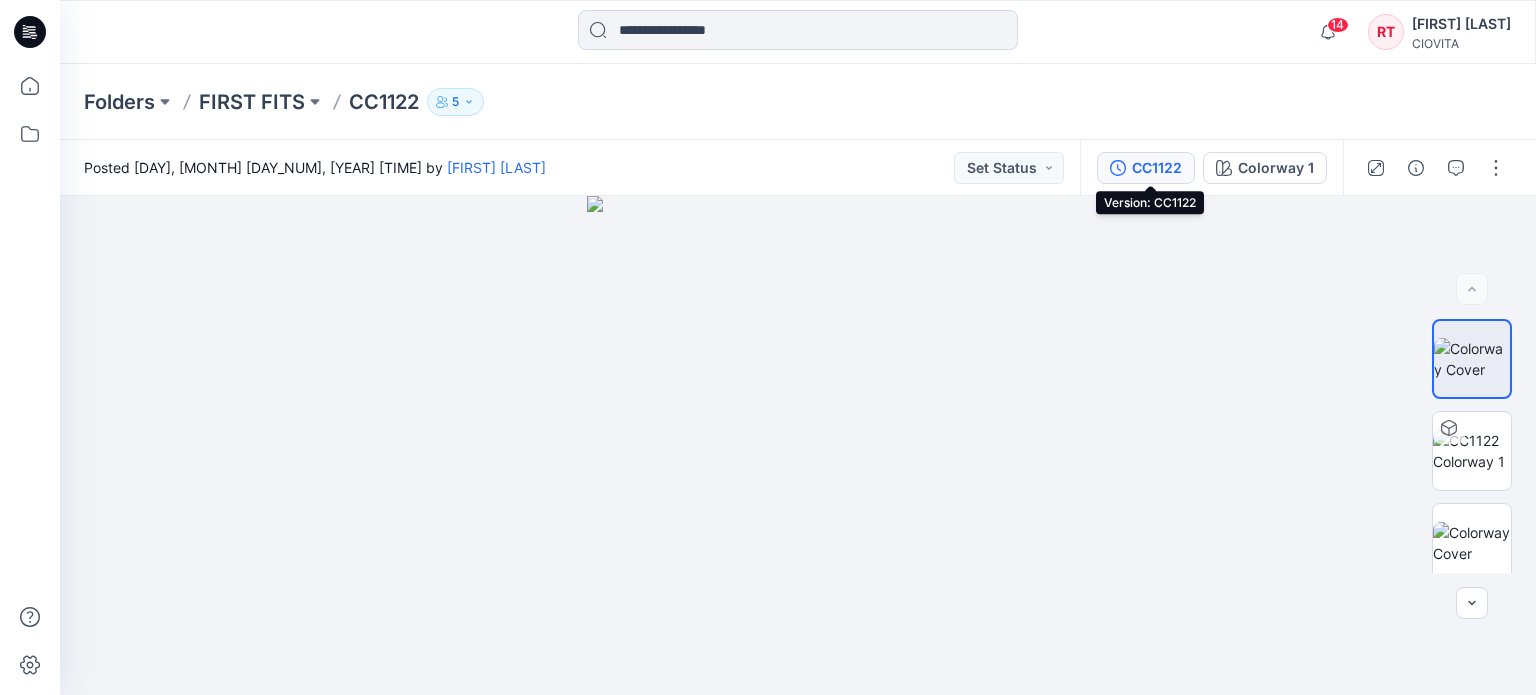 click on "CC1122" at bounding box center (1146, 168) 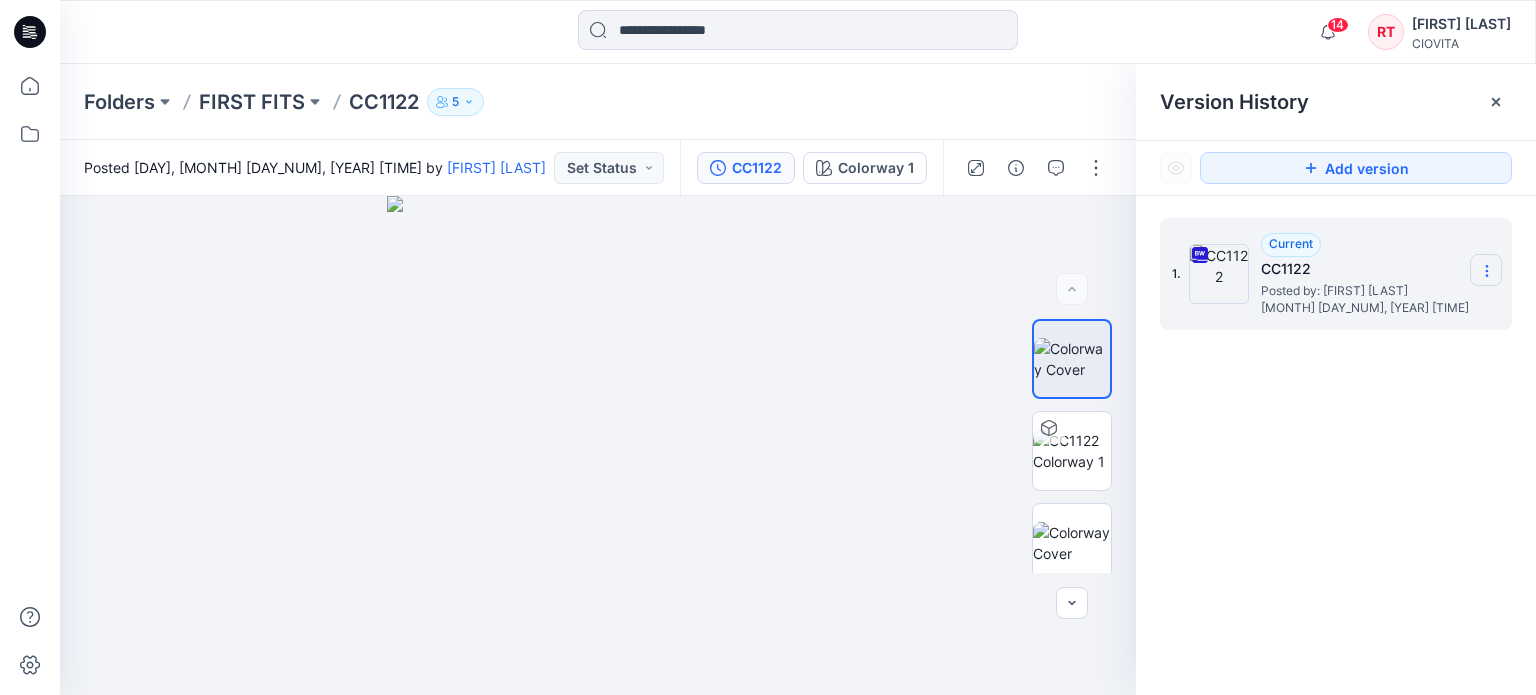 click 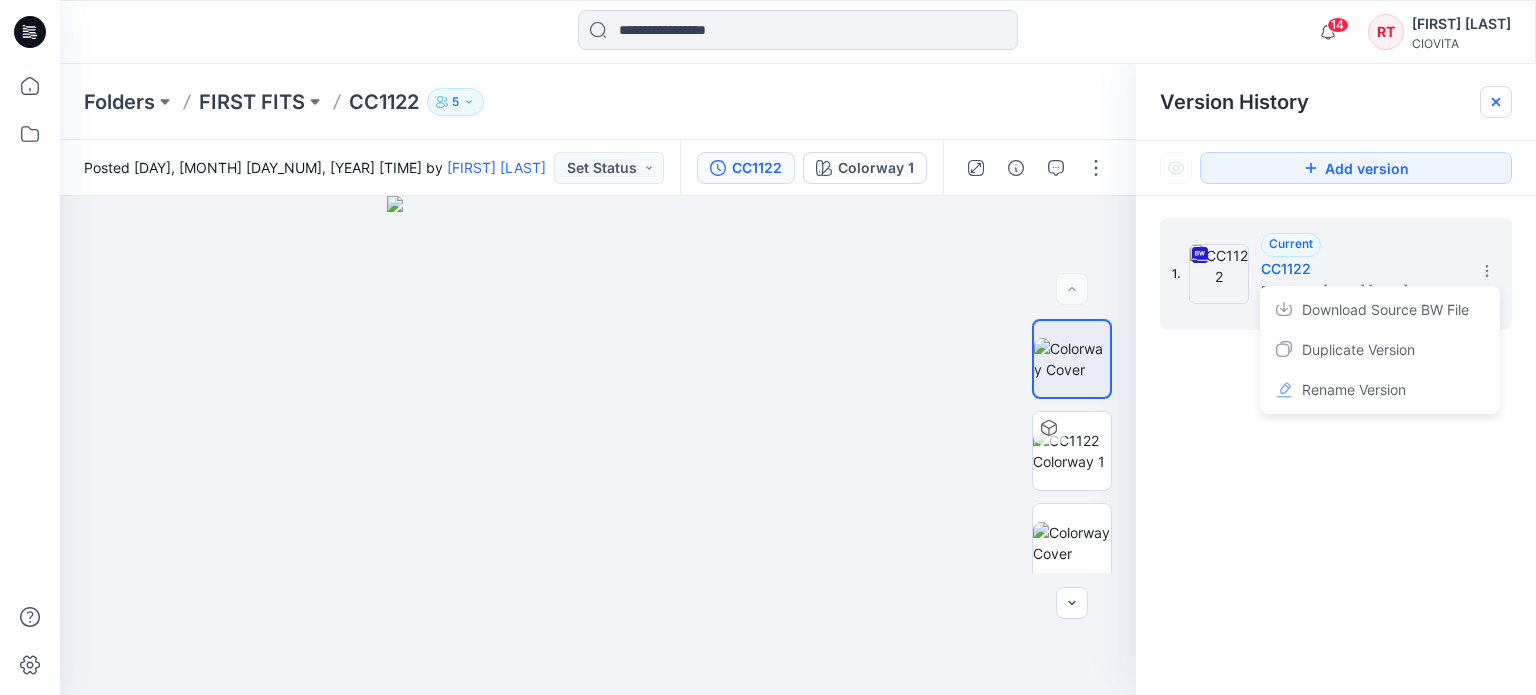 click at bounding box center [1496, 102] 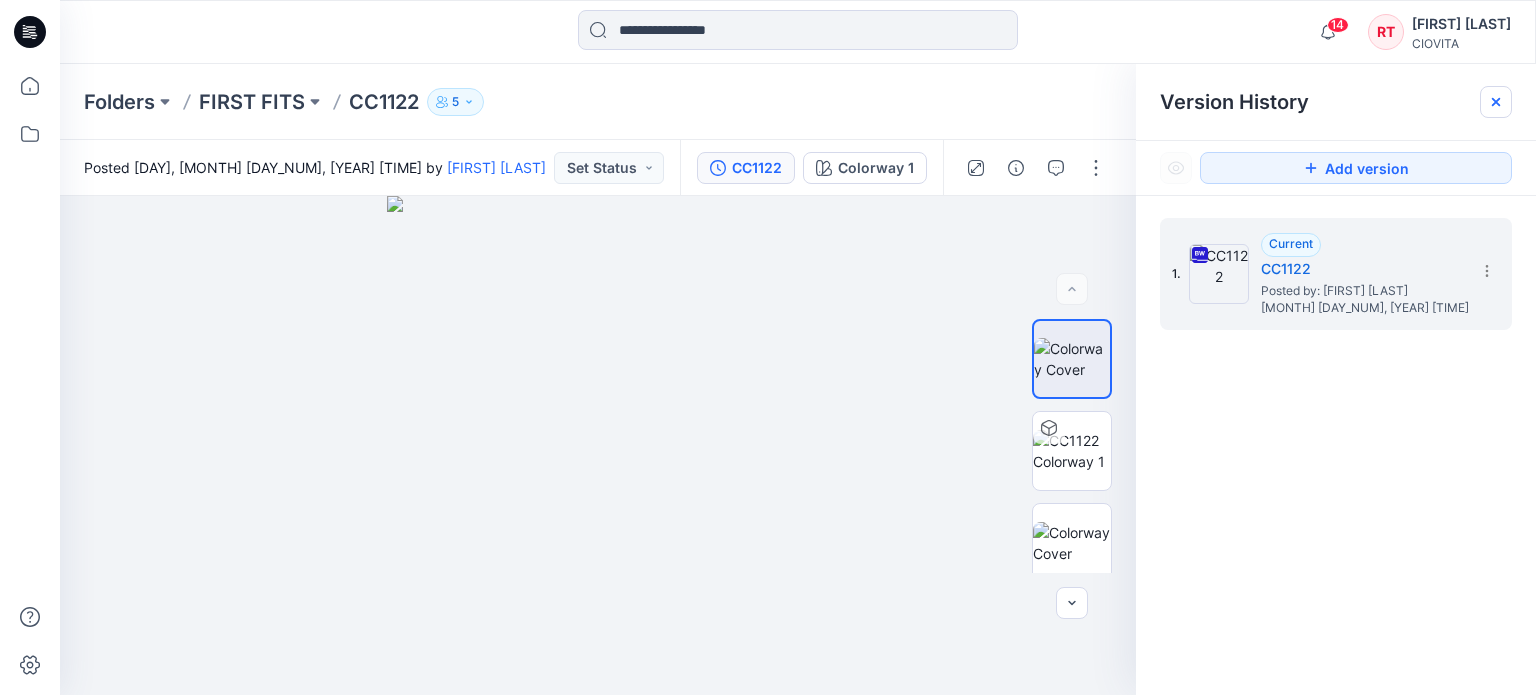 click 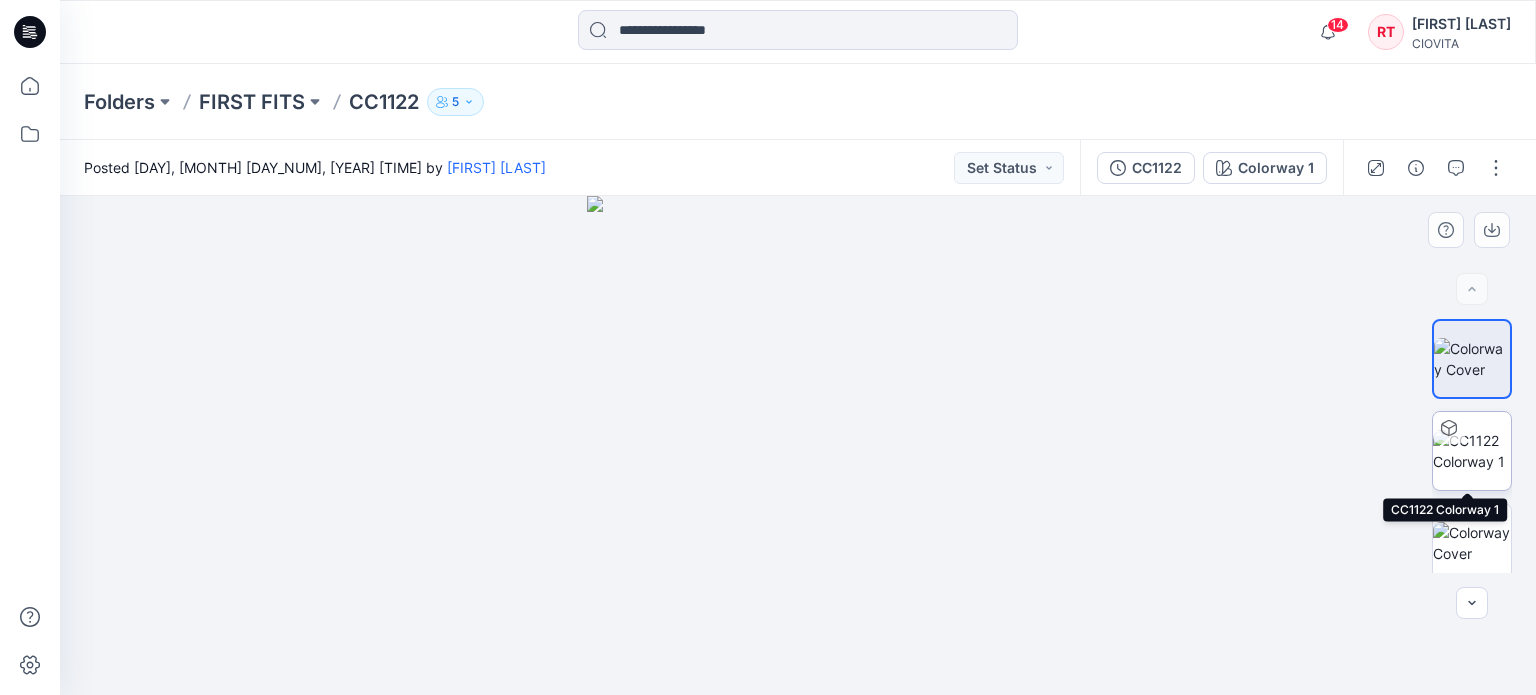 click at bounding box center (1472, 451) 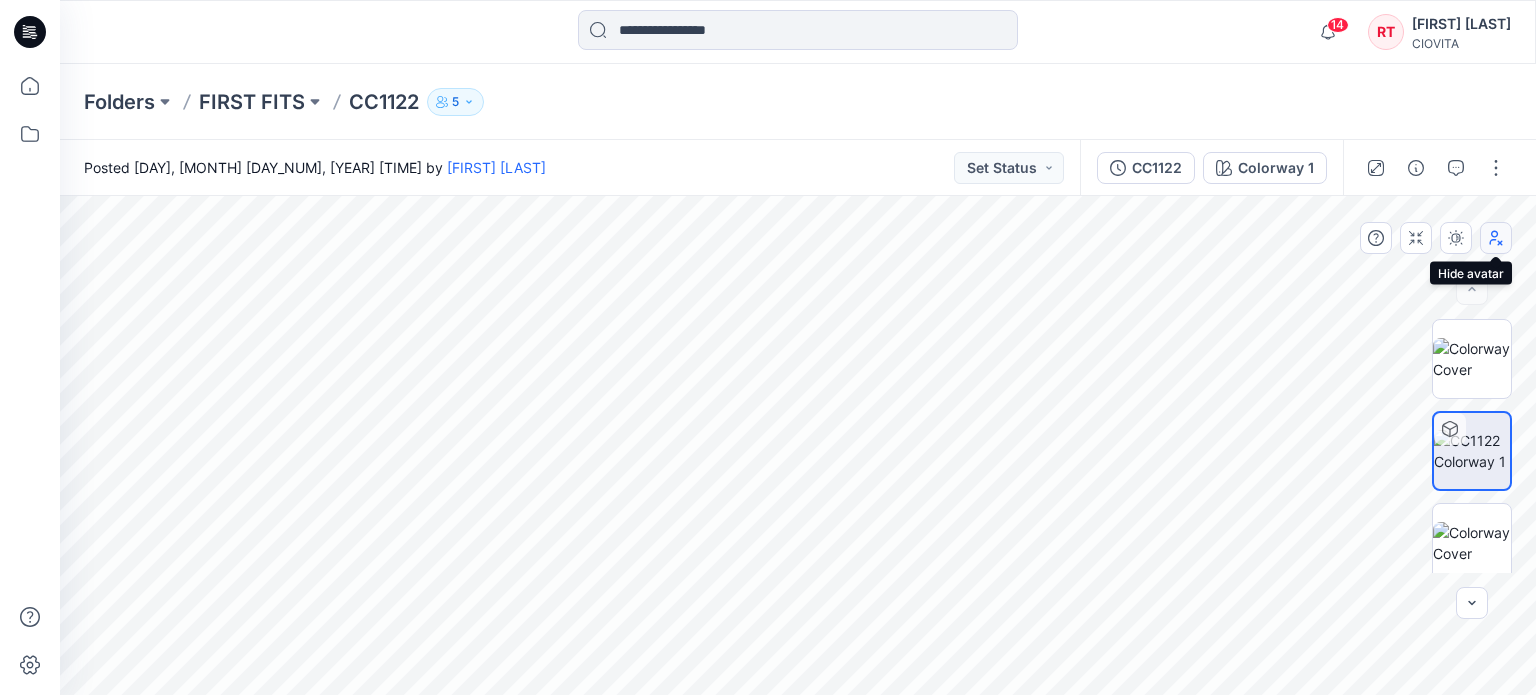 click 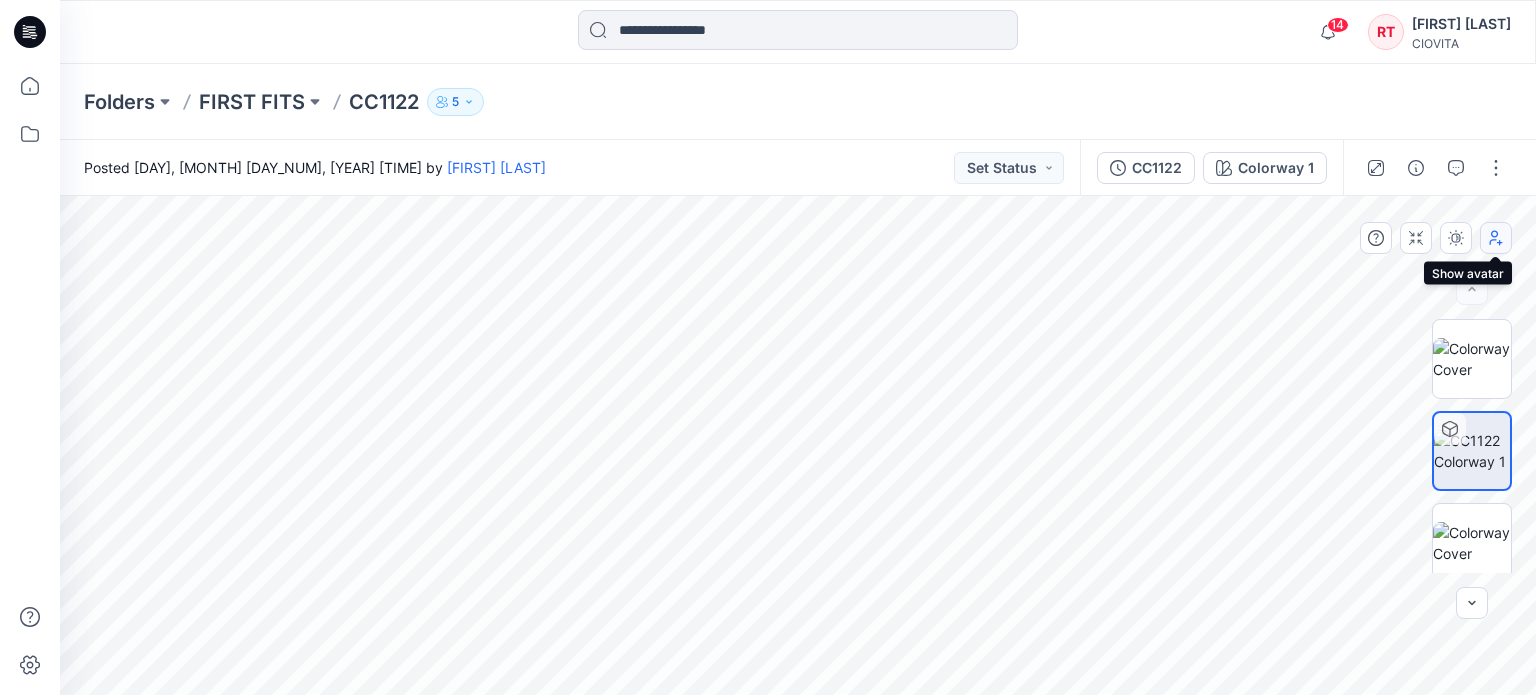 click 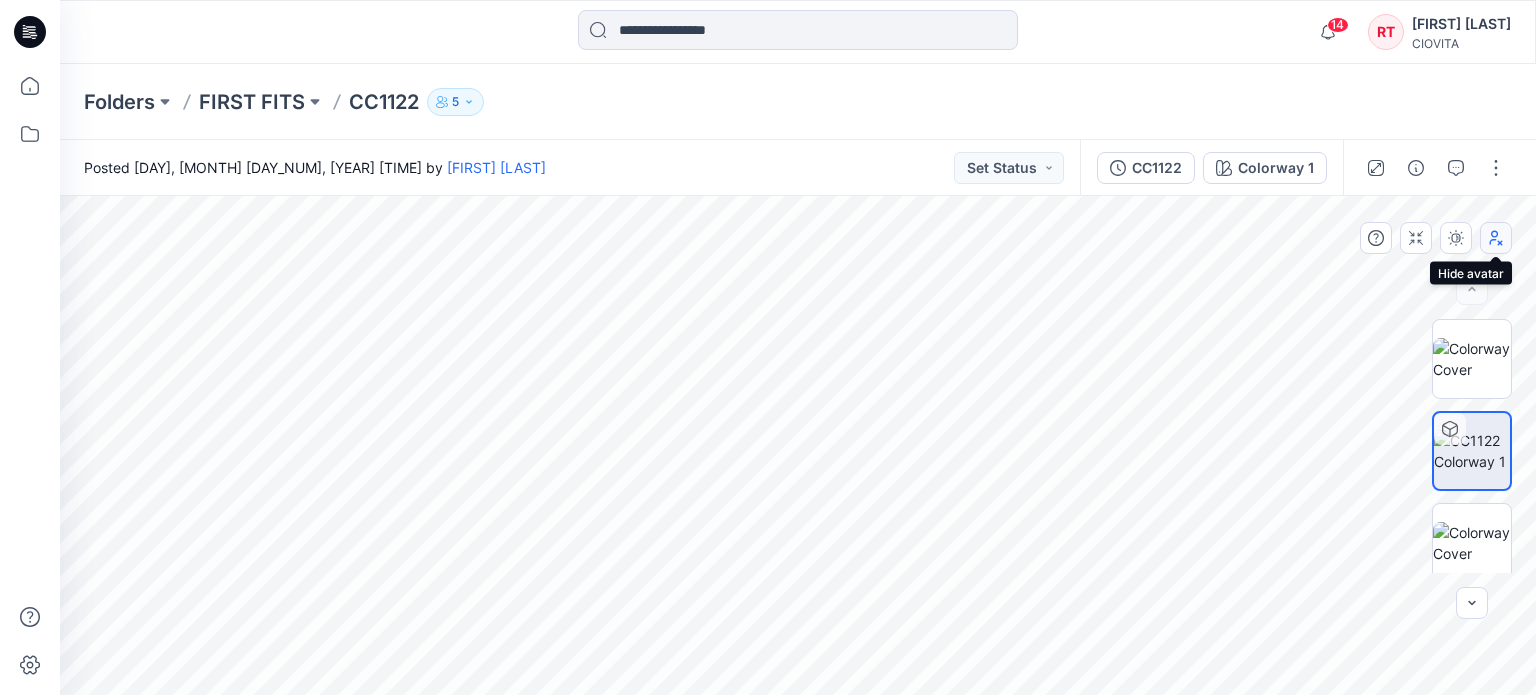 click 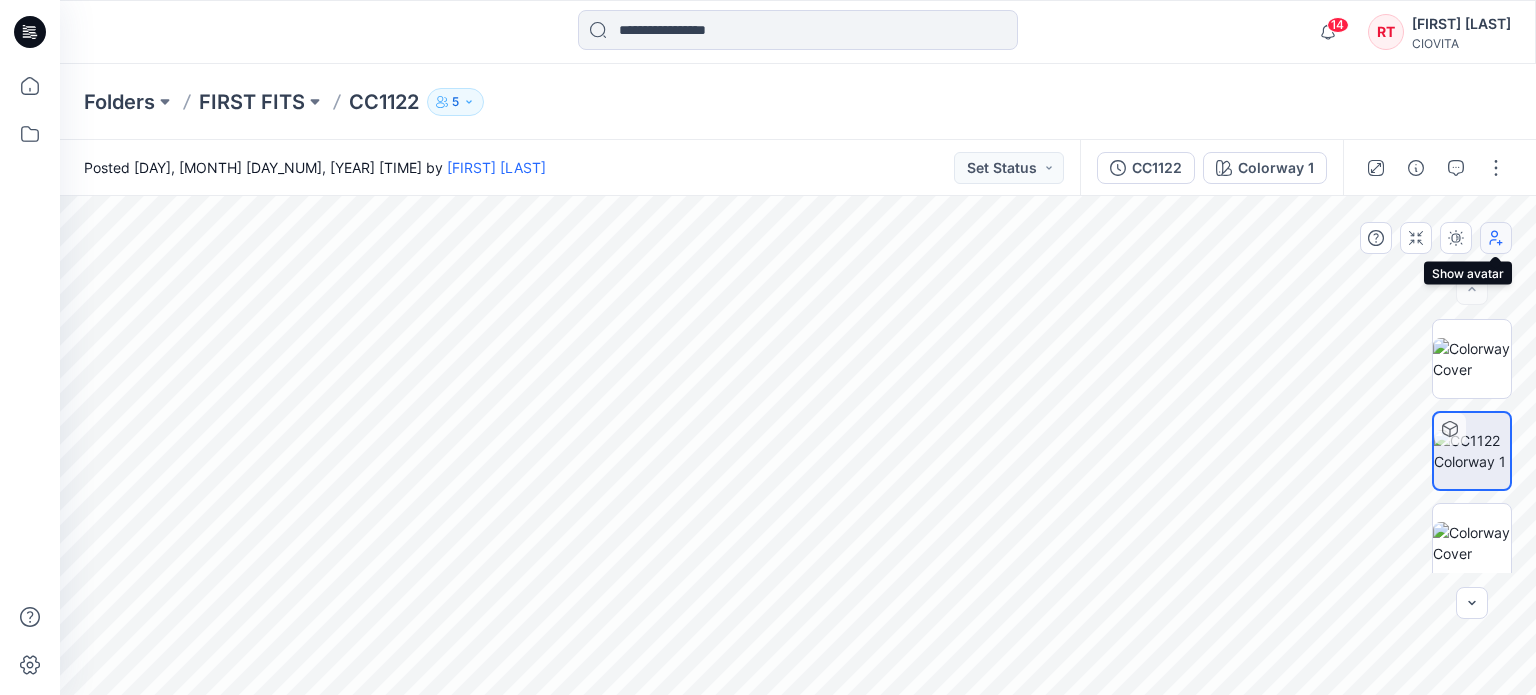 click 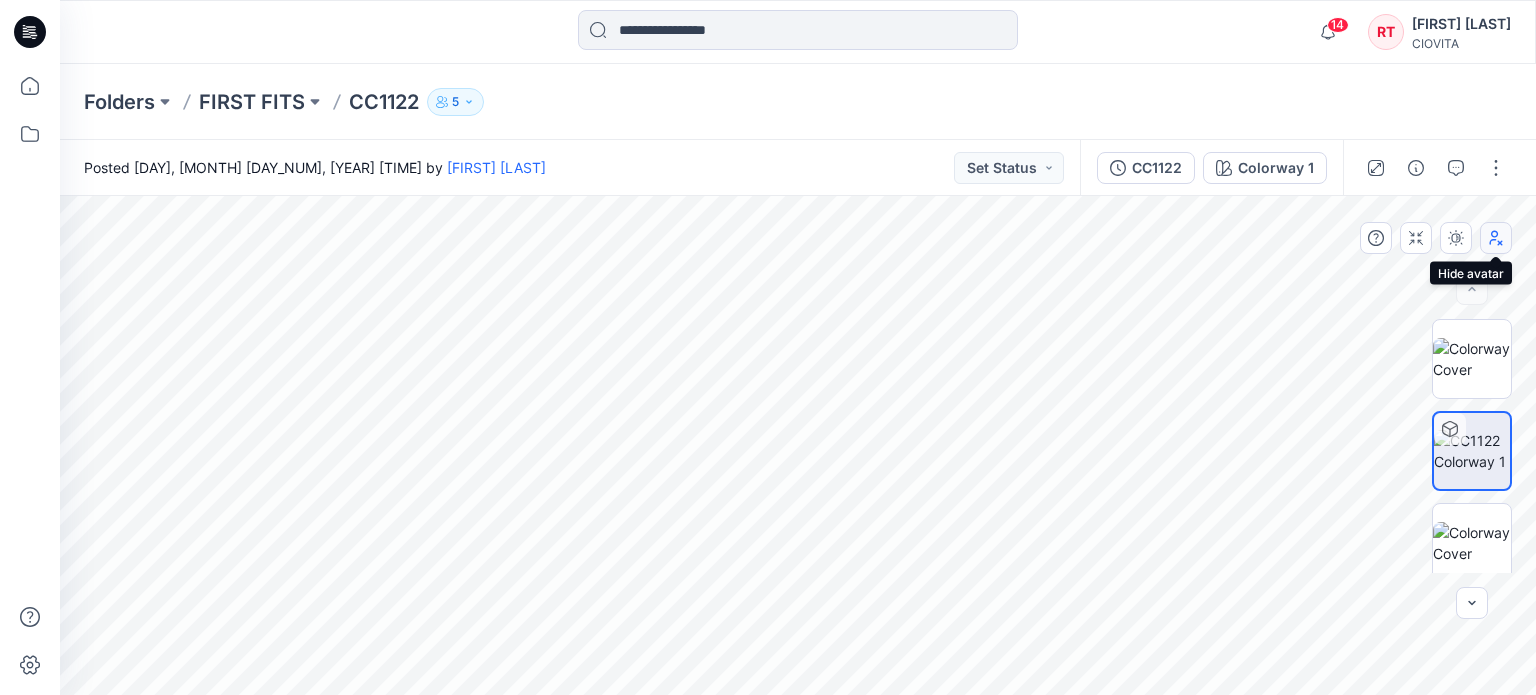 click 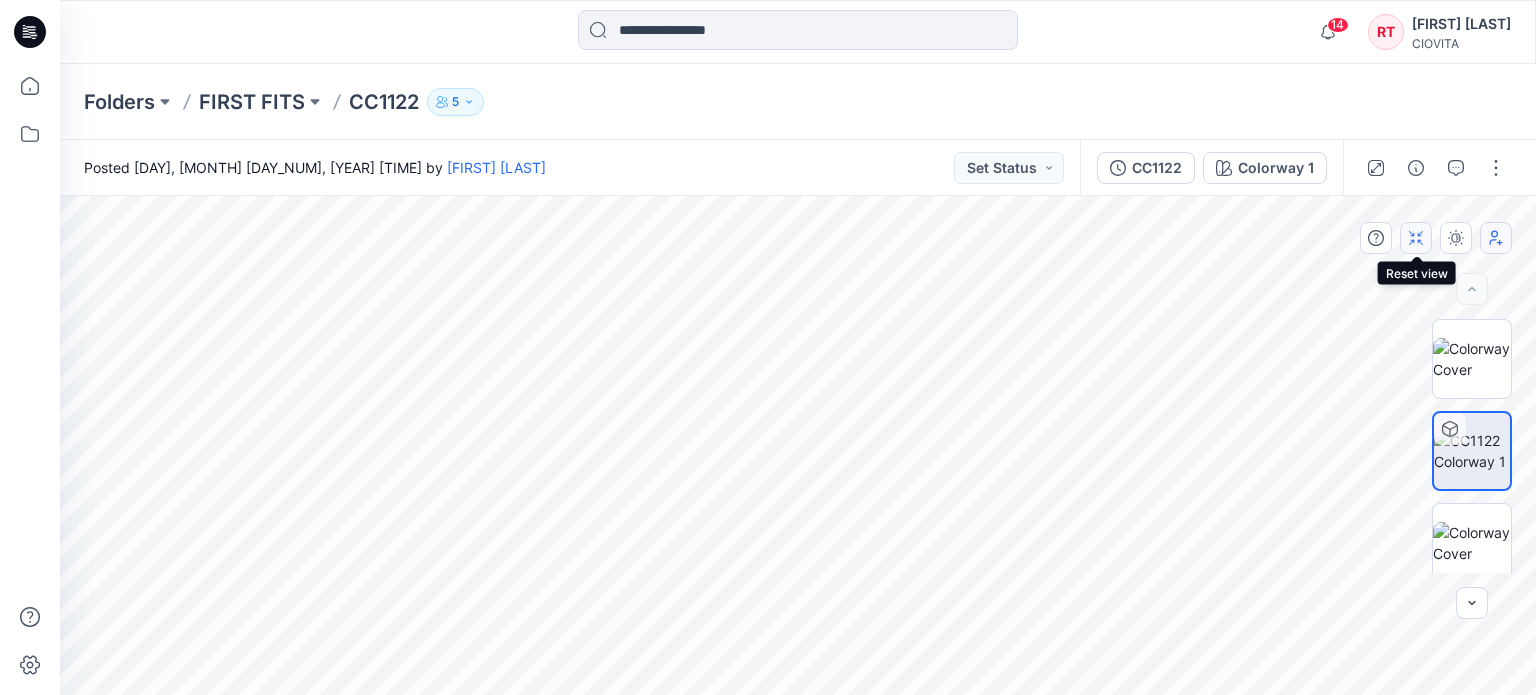 click at bounding box center (1416, 238) 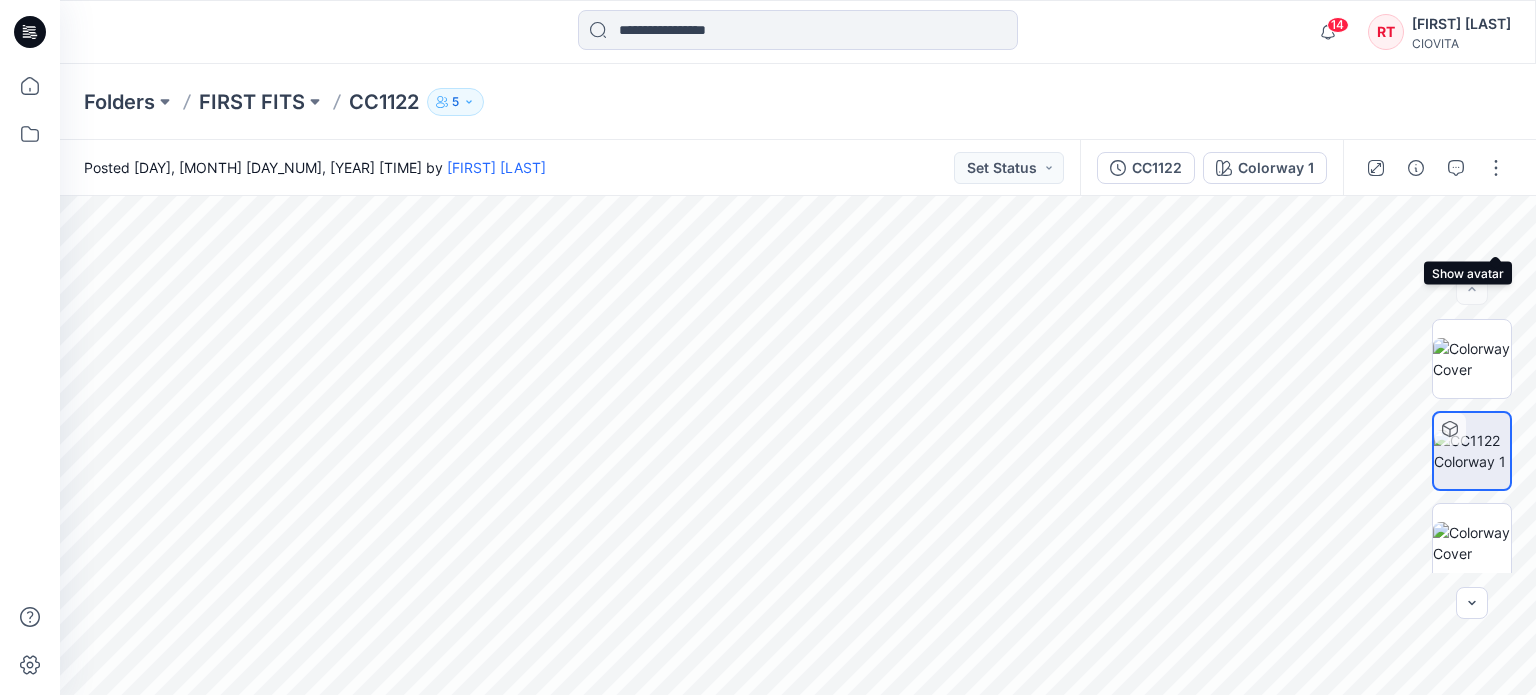 click at bounding box center (0, 0) 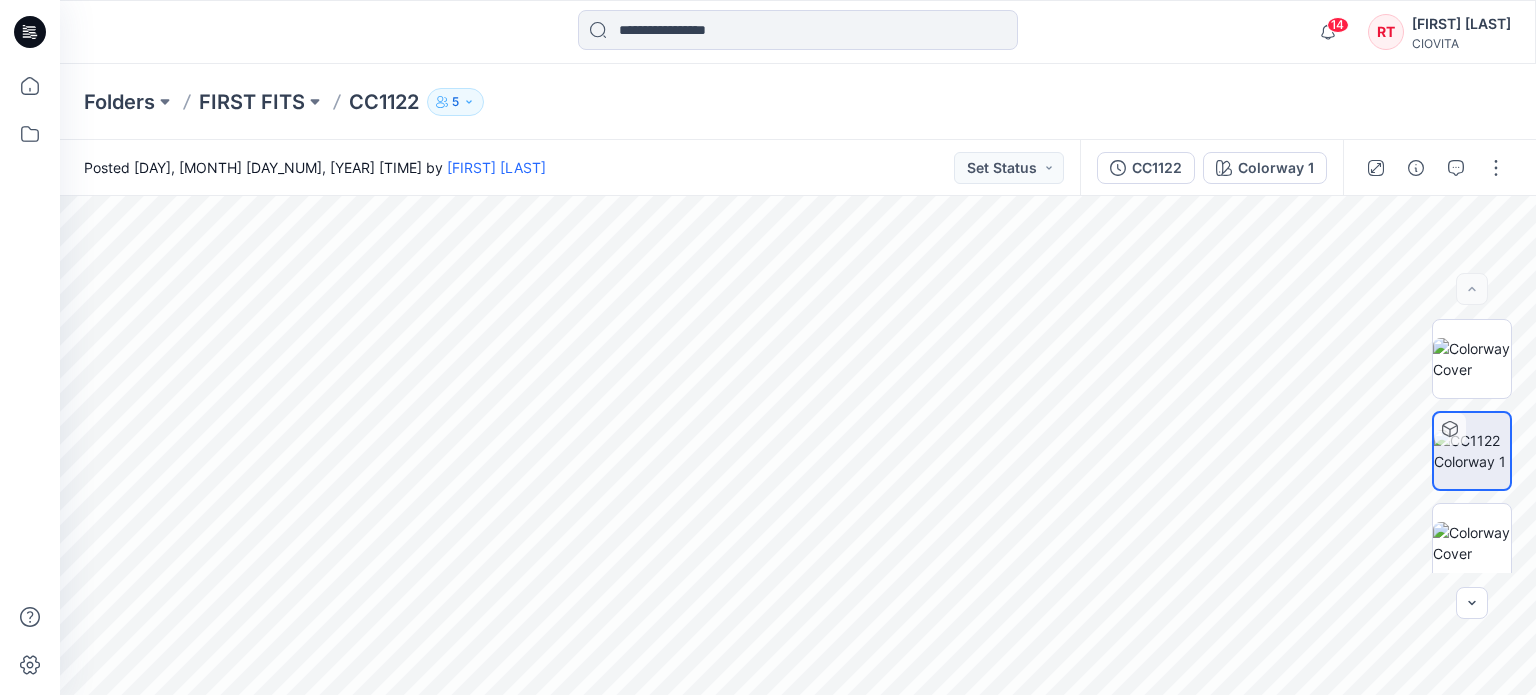 click at bounding box center [0, 0] 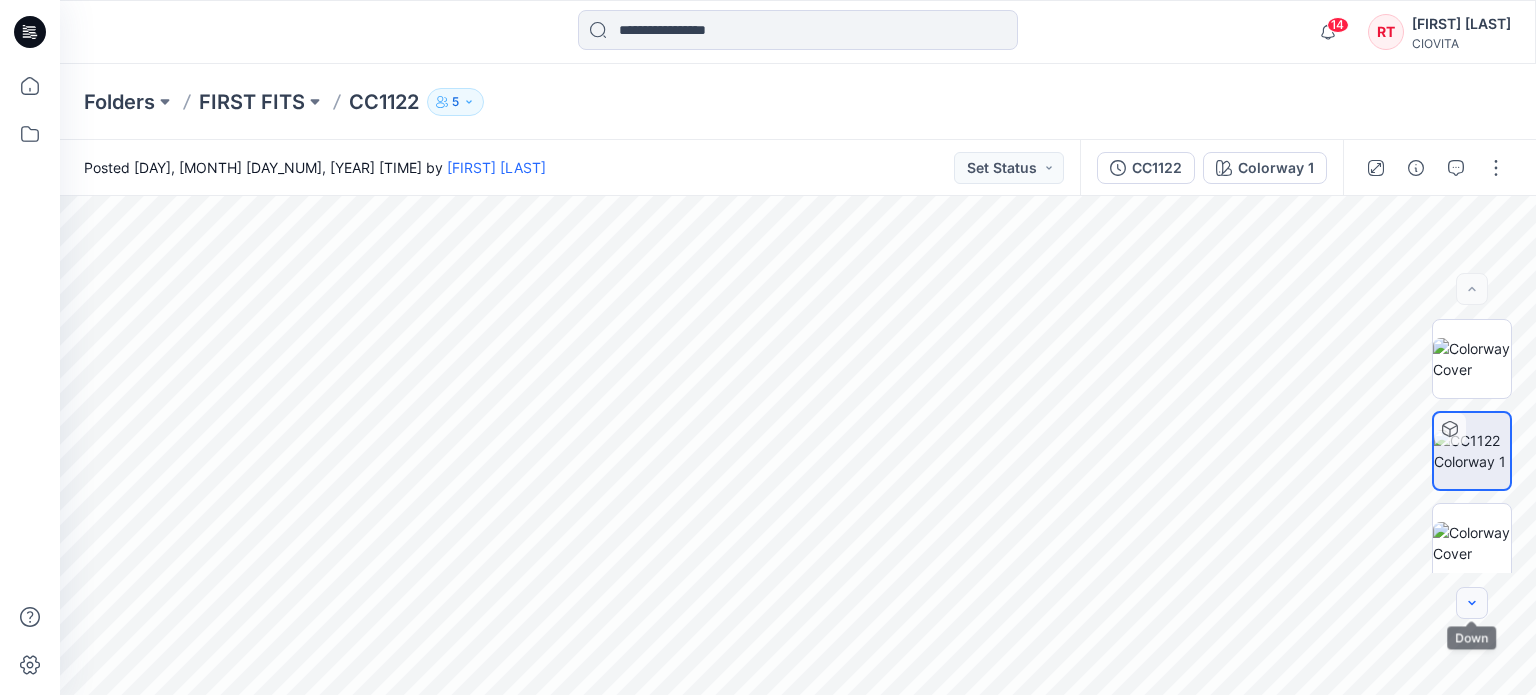 click at bounding box center (1472, 603) 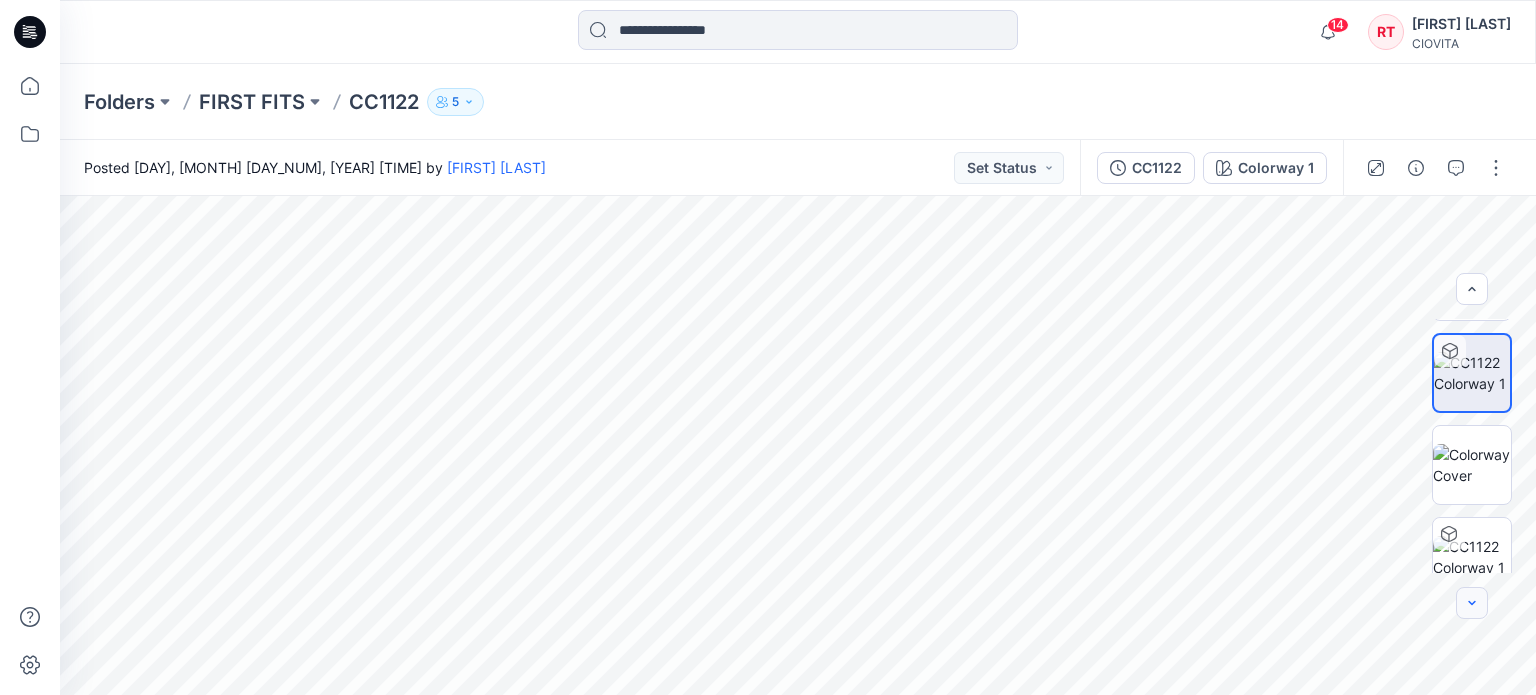 click 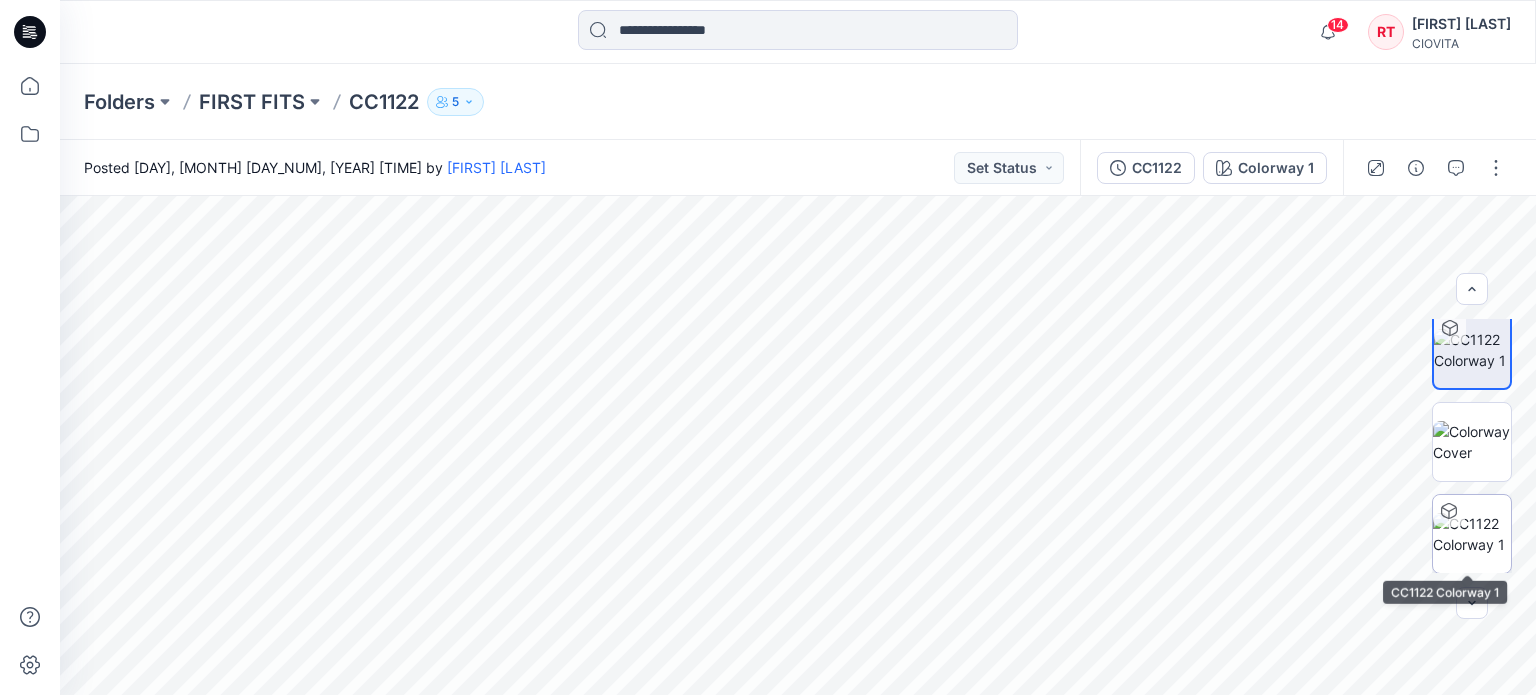 click at bounding box center (1472, 534) 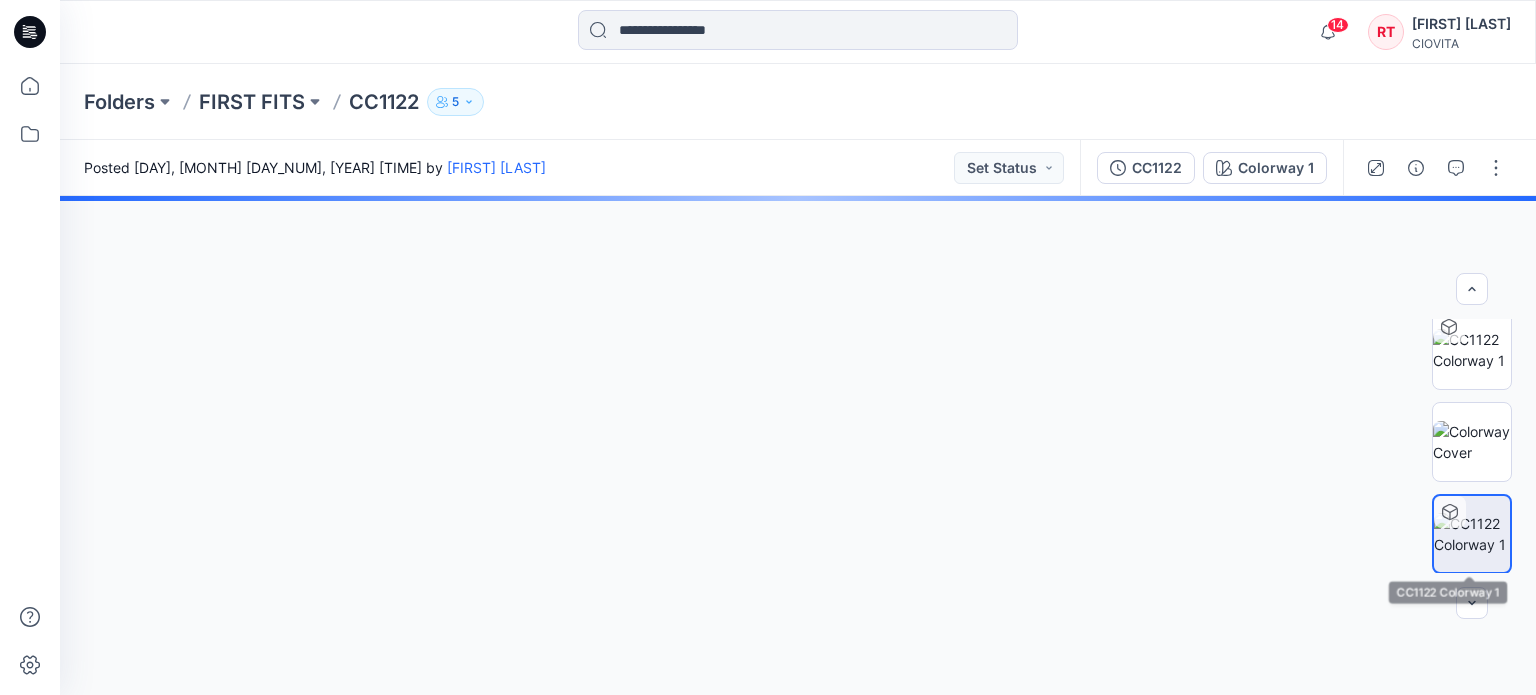 scroll, scrollTop: 100, scrollLeft: 0, axis: vertical 